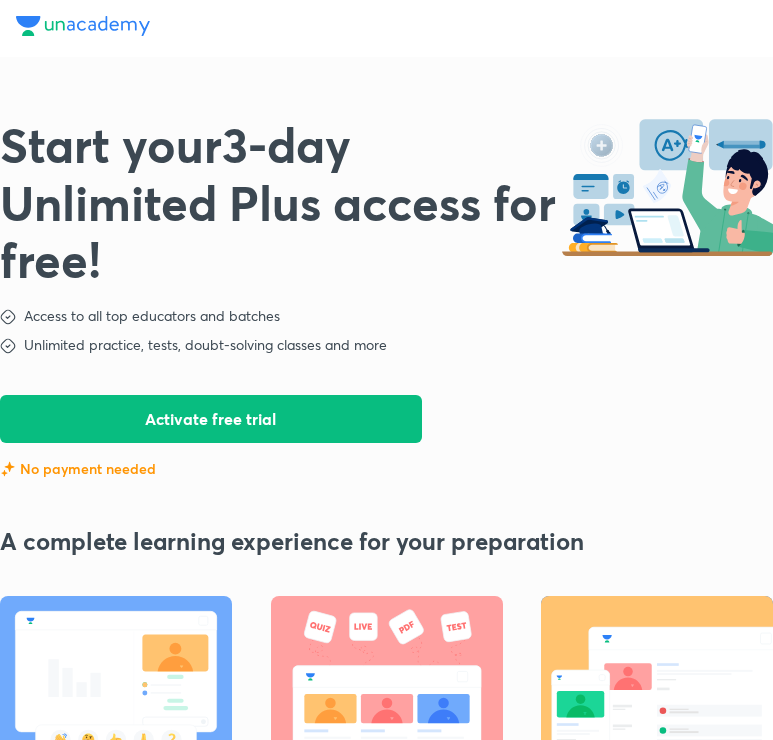 scroll, scrollTop: 0, scrollLeft: 0, axis: both 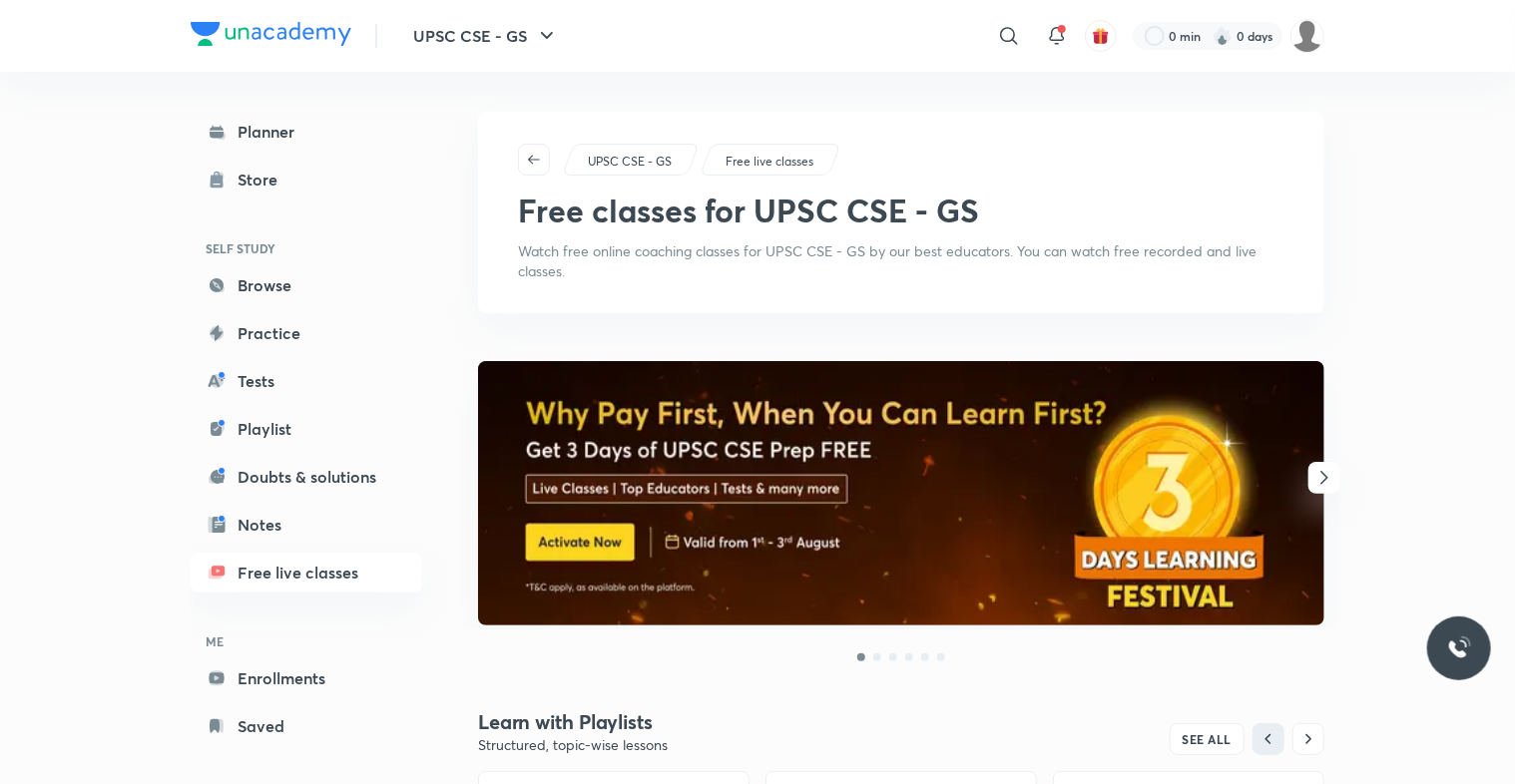 click at bounding box center [901, 493] 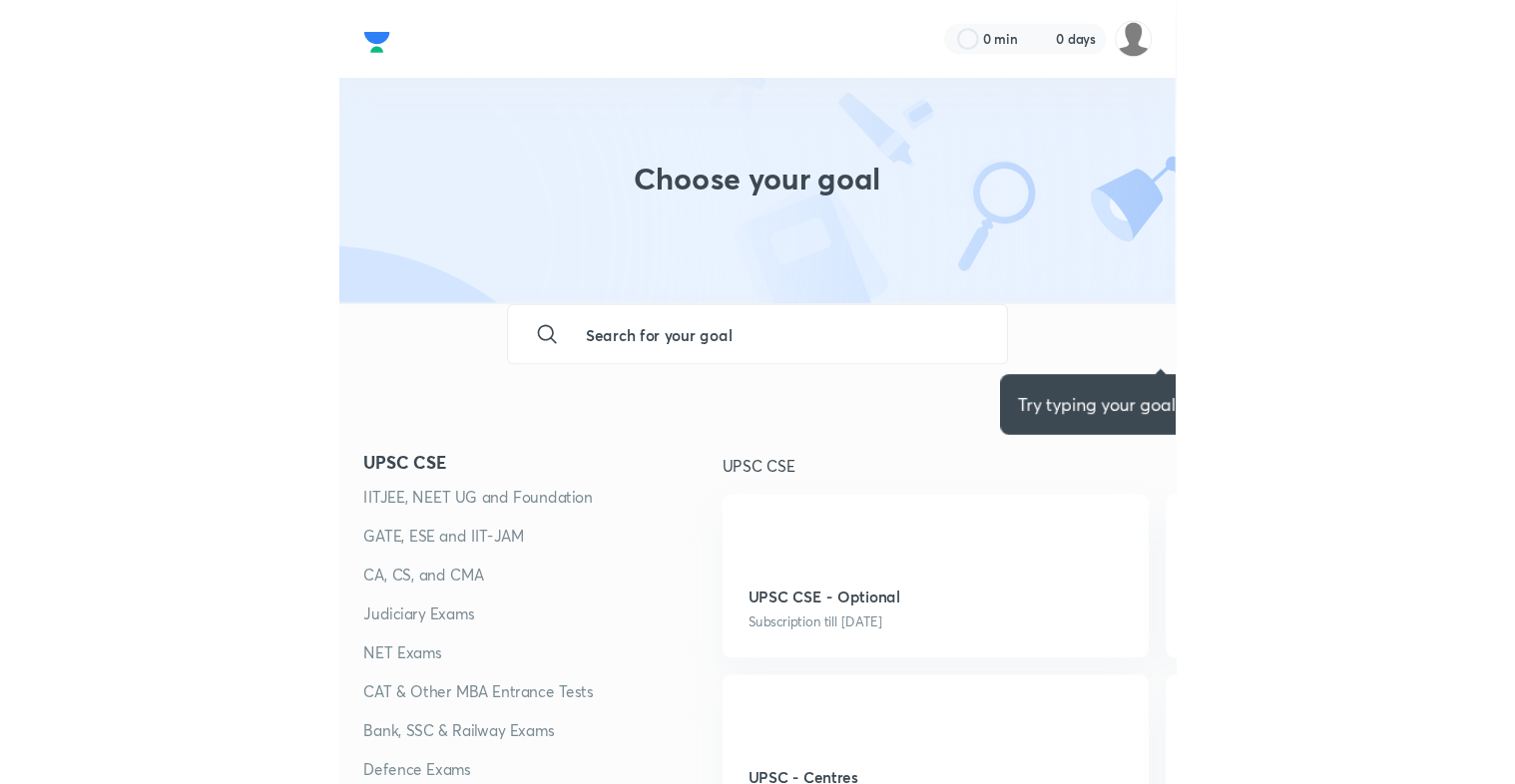 scroll, scrollTop: 0, scrollLeft: 0, axis: both 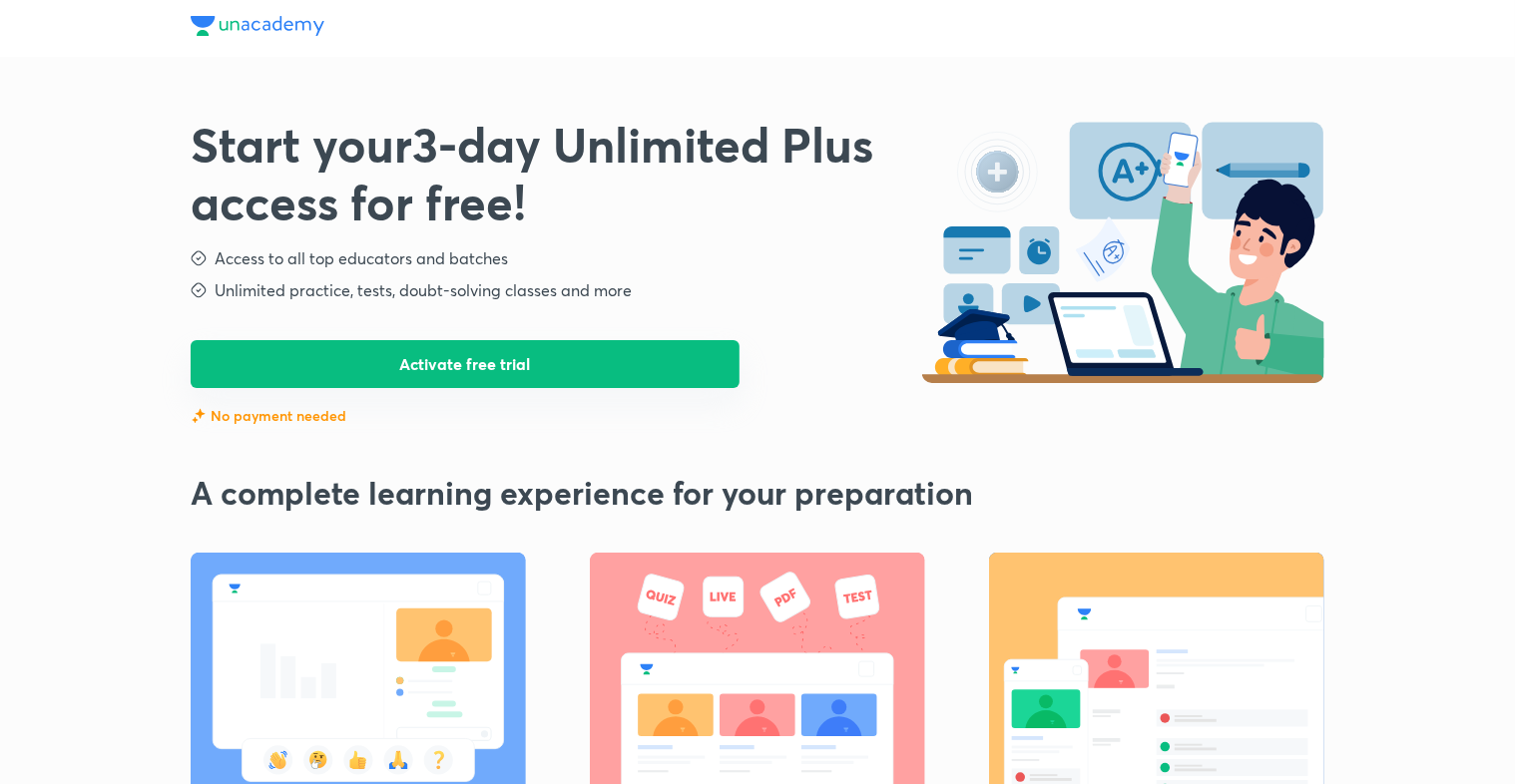 click on "Activate free trial" at bounding box center (465, 364) 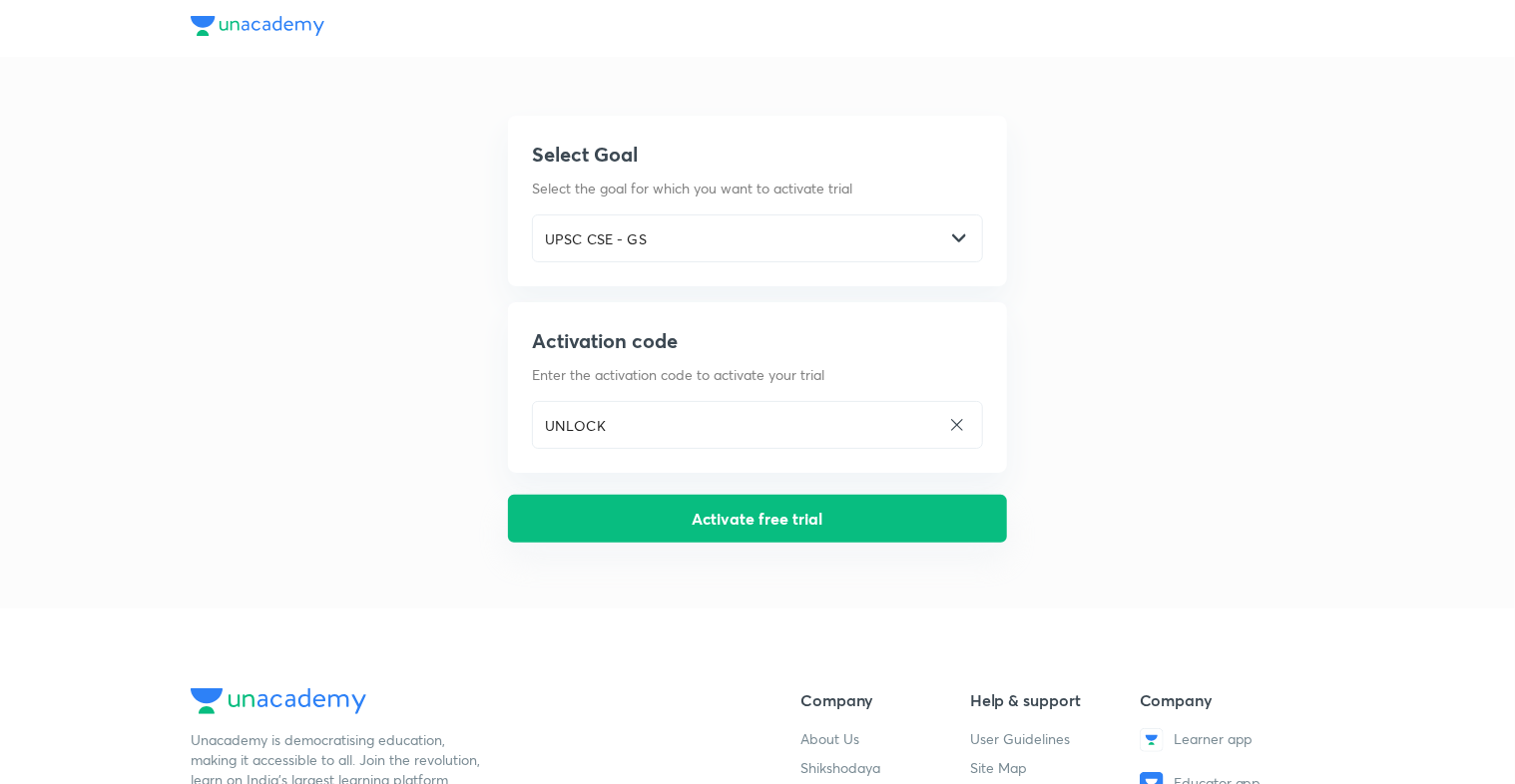 click on "Activate free trial" at bounding box center [758, 519] 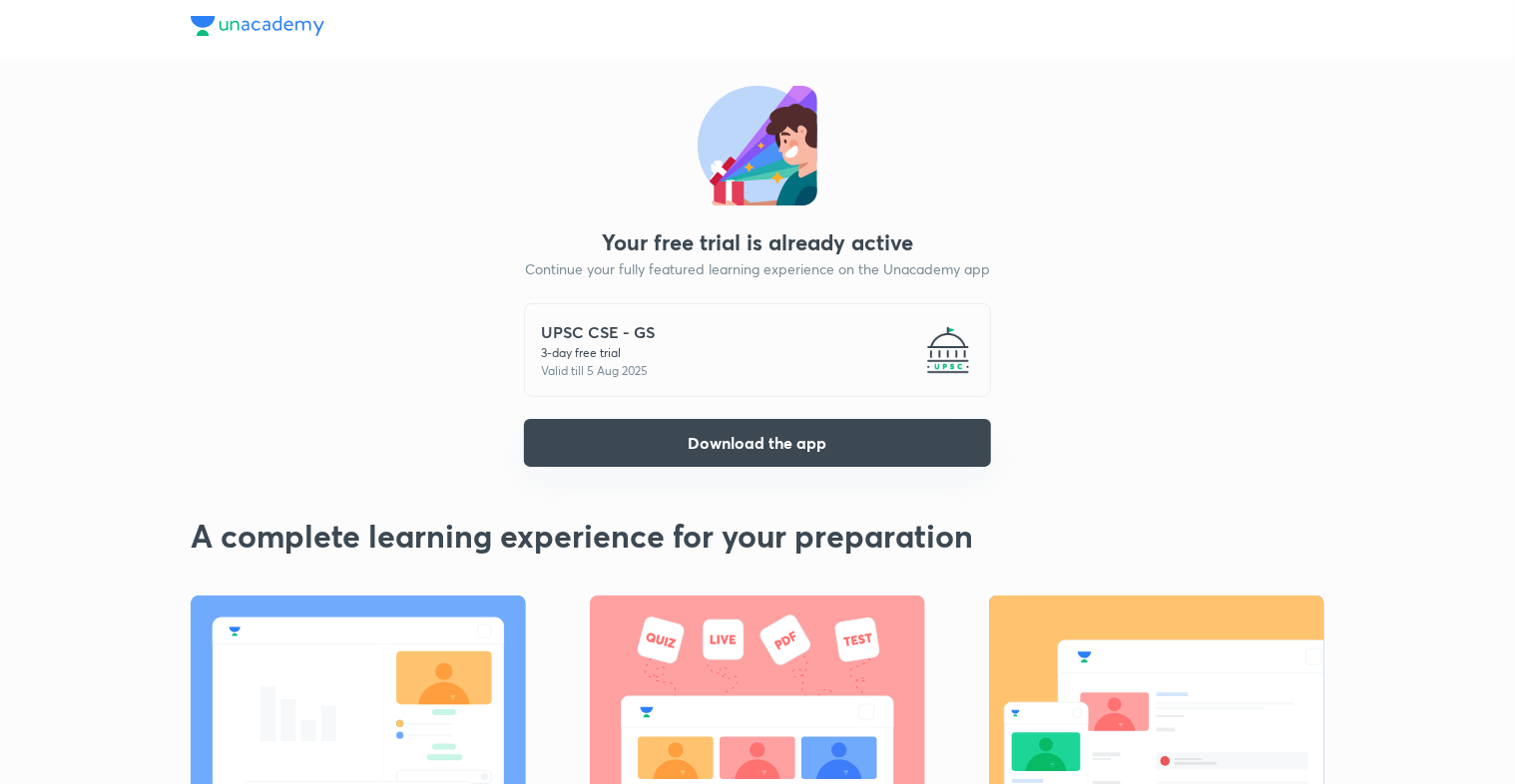 click on "Download the app" at bounding box center (758, 443) 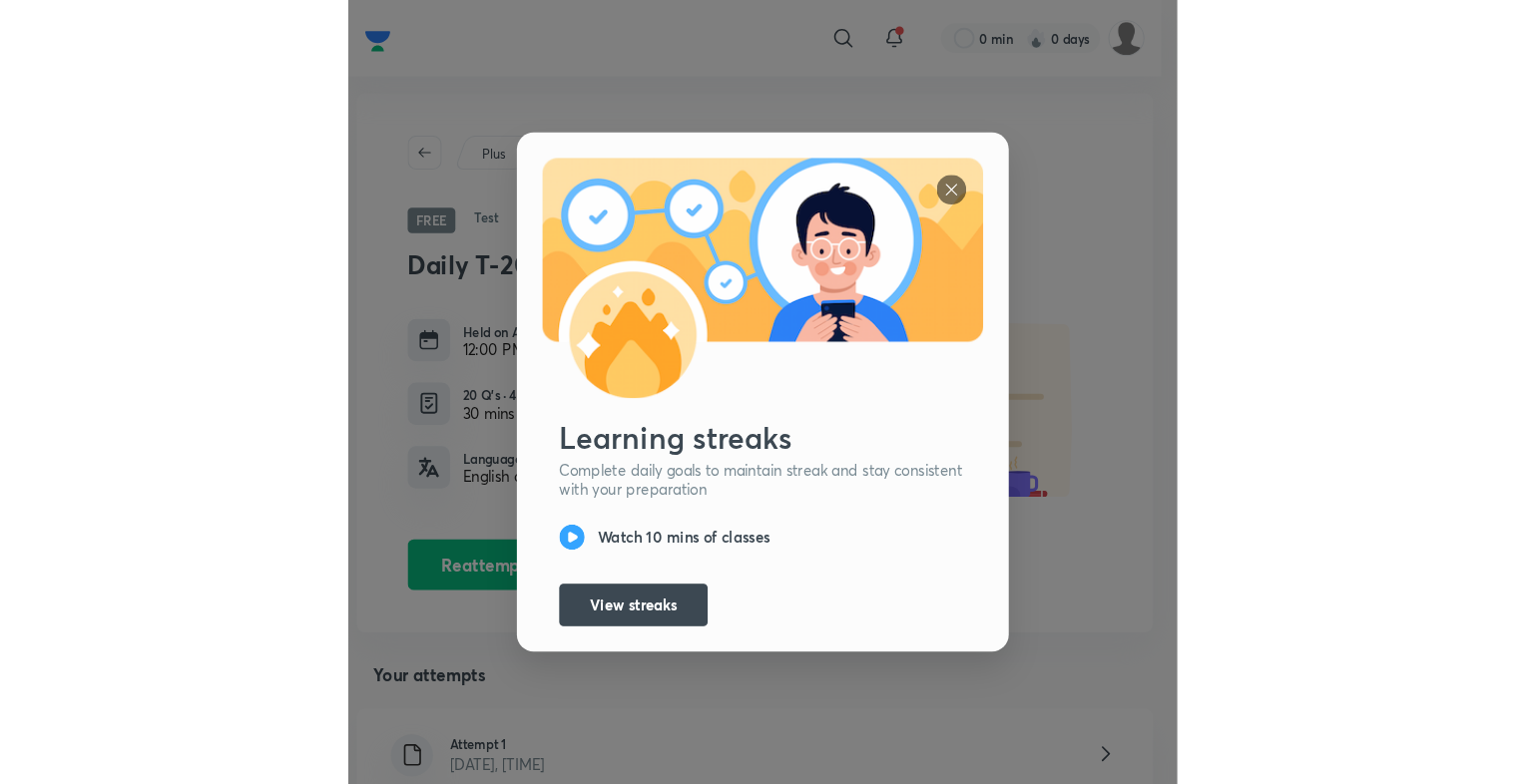 scroll, scrollTop: 0, scrollLeft: 0, axis: both 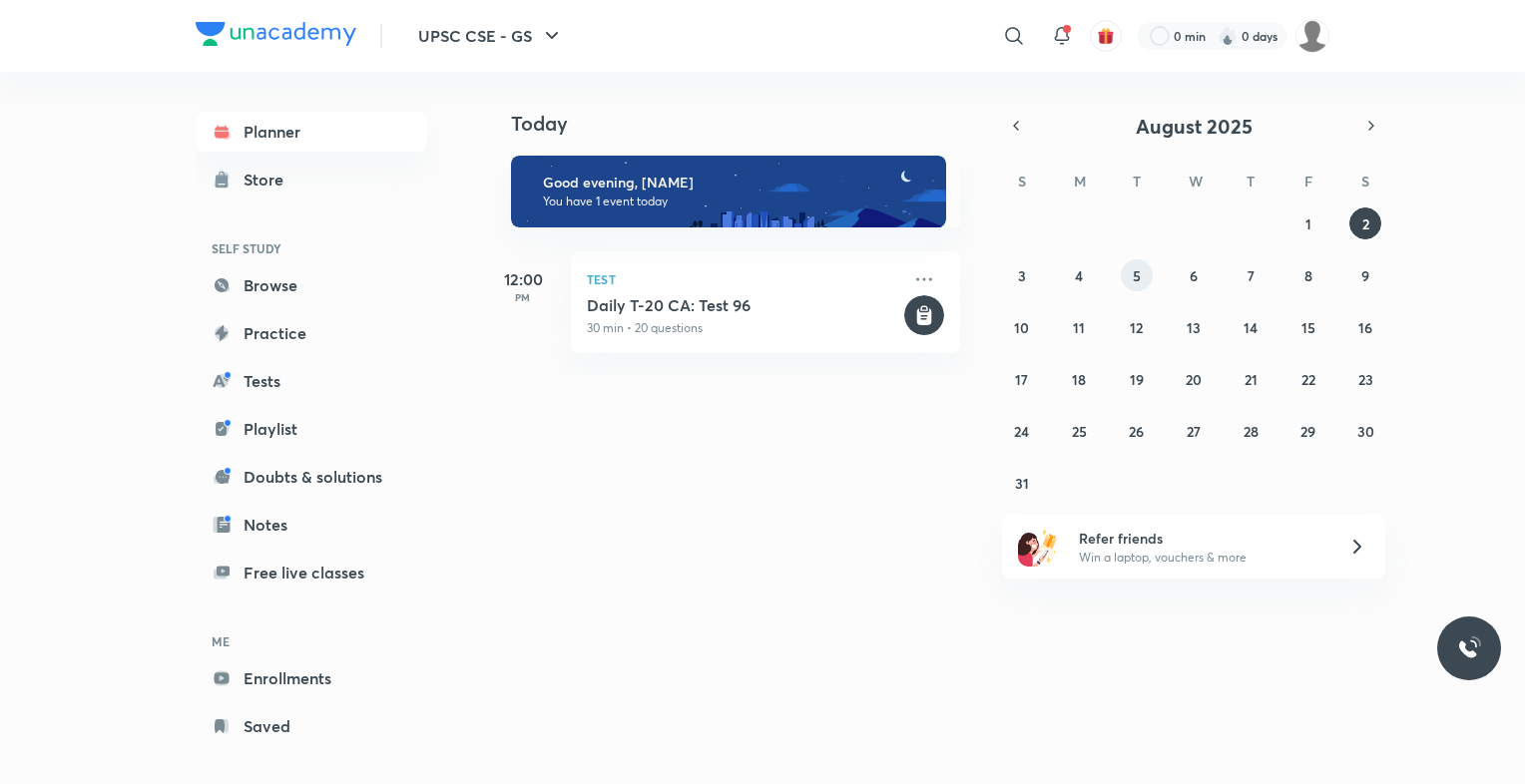 drag, startPoint x: 1142, startPoint y: 275, endPoint x: 1135, endPoint y: 283, distance: 10.630146 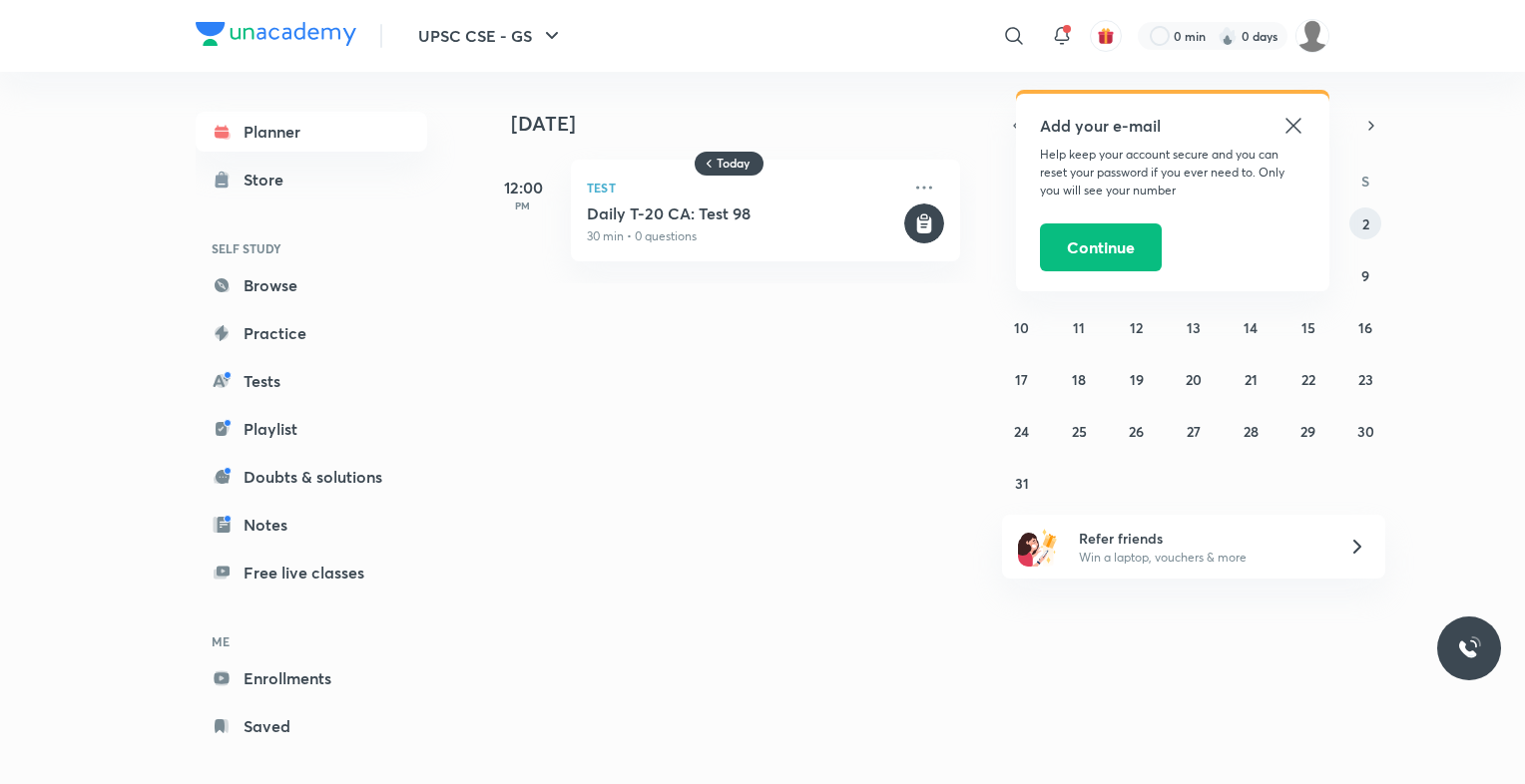 click on "2" at bounding box center (1365, 223) 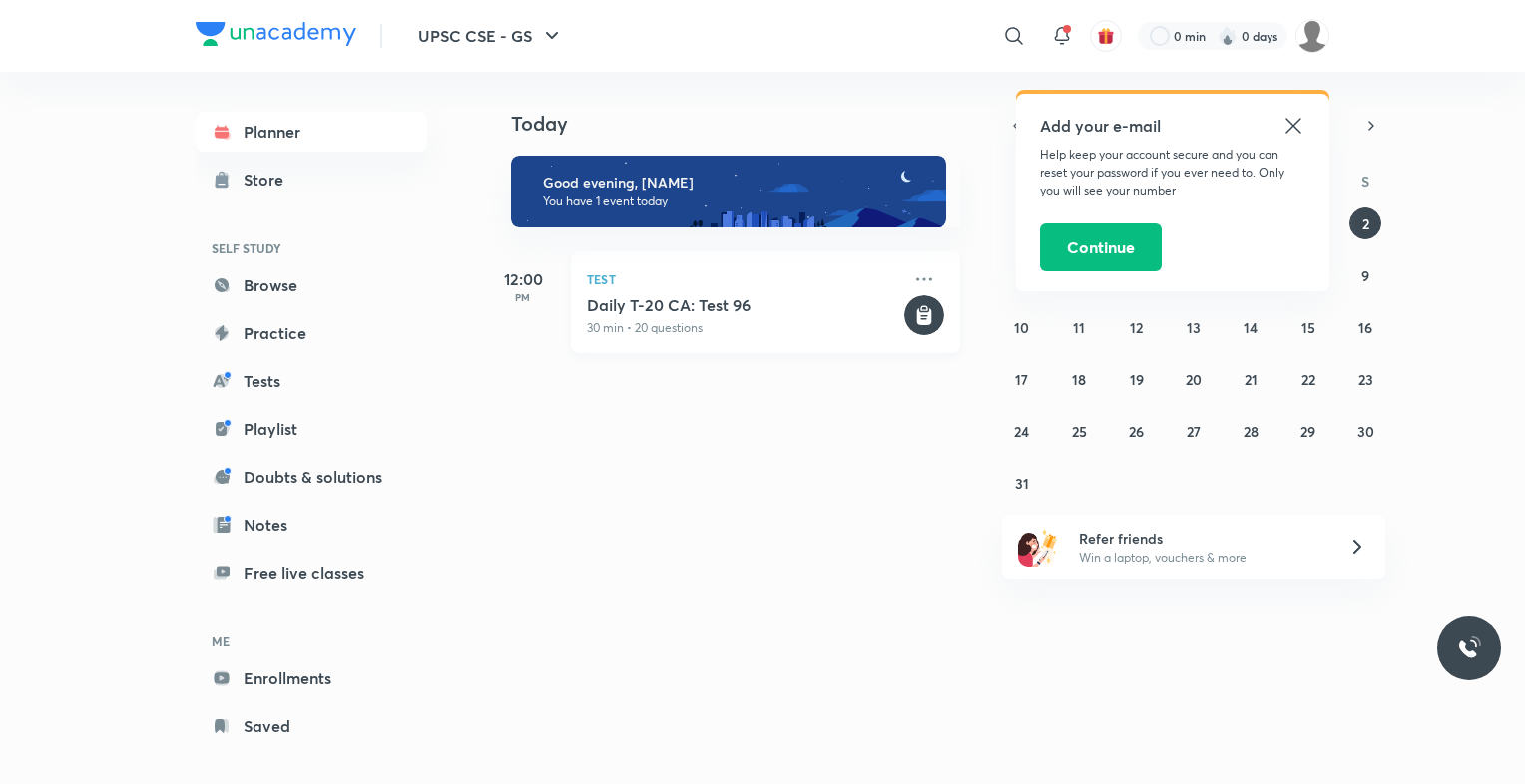 click on "Test Daily T-20 CA: Test 96 30 min • 20 questions" at bounding box center (765, 302) 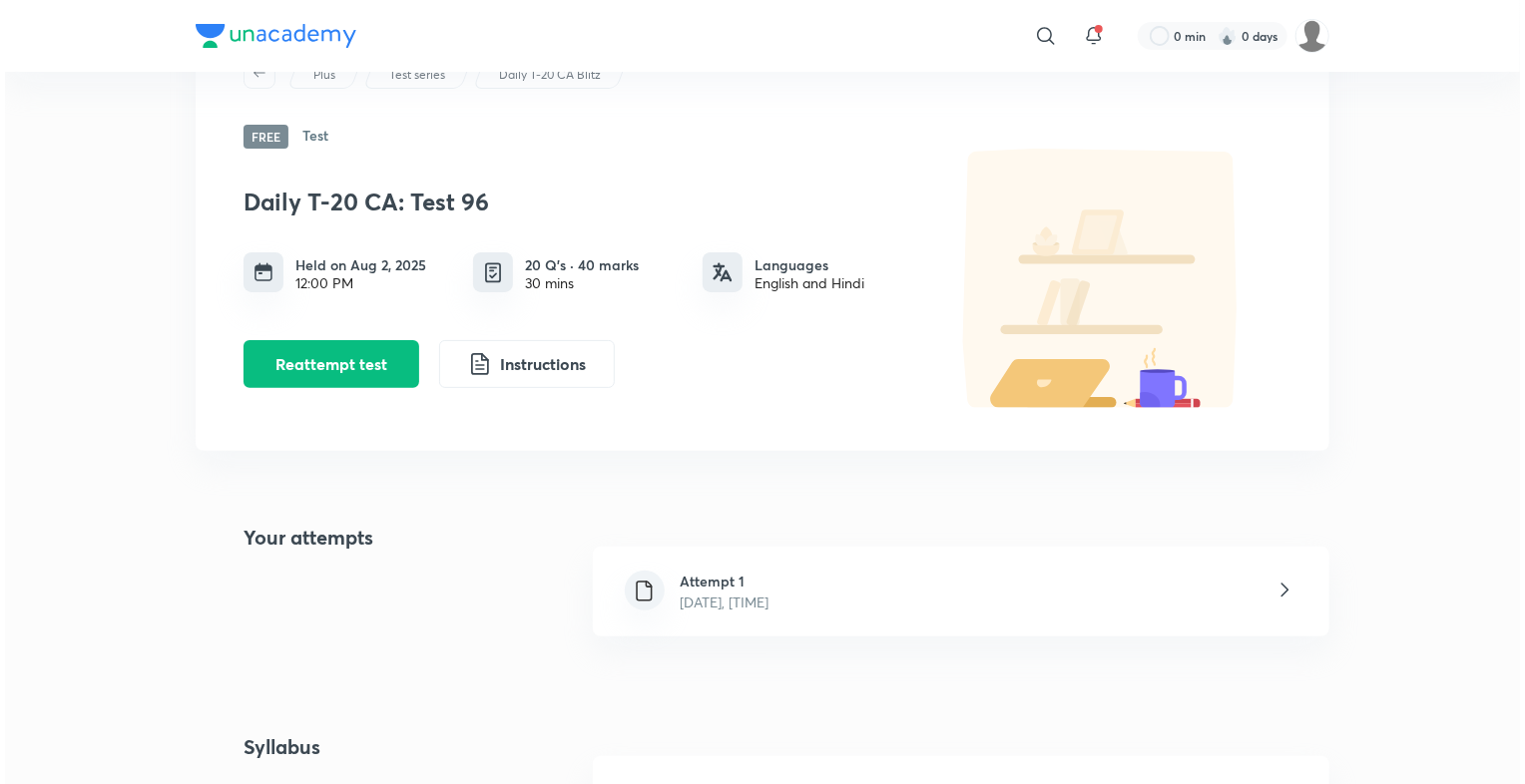 scroll, scrollTop: 0, scrollLeft: 0, axis: both 